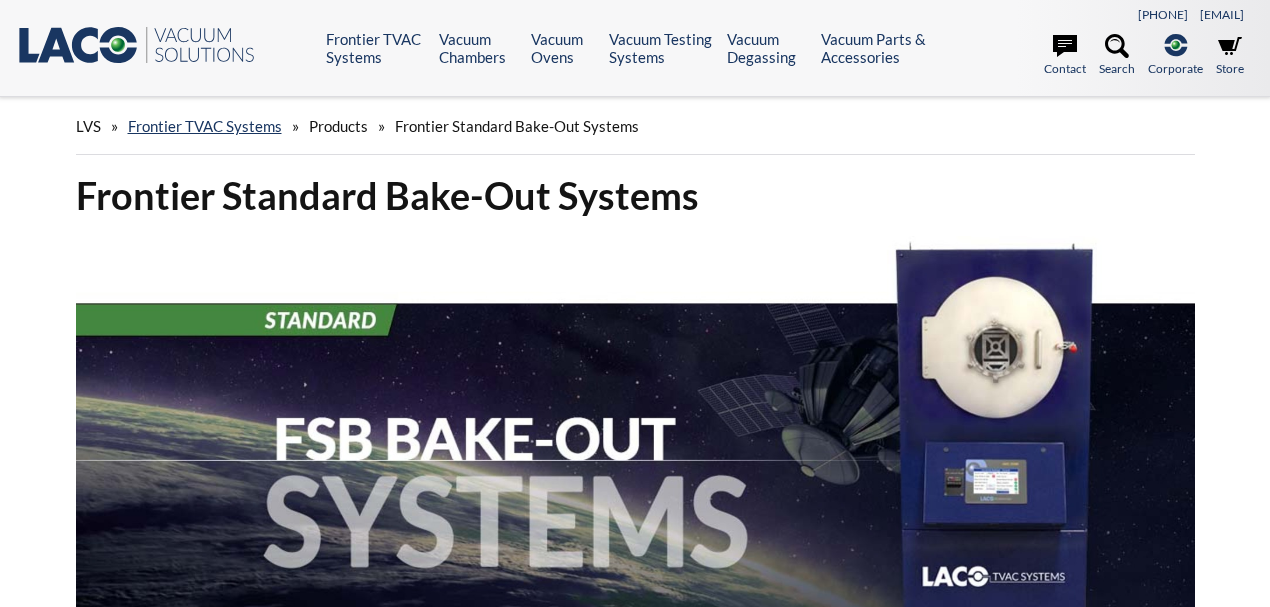 scroll, scrollTop: 1066, scrollLeft: 0, axis: vertical 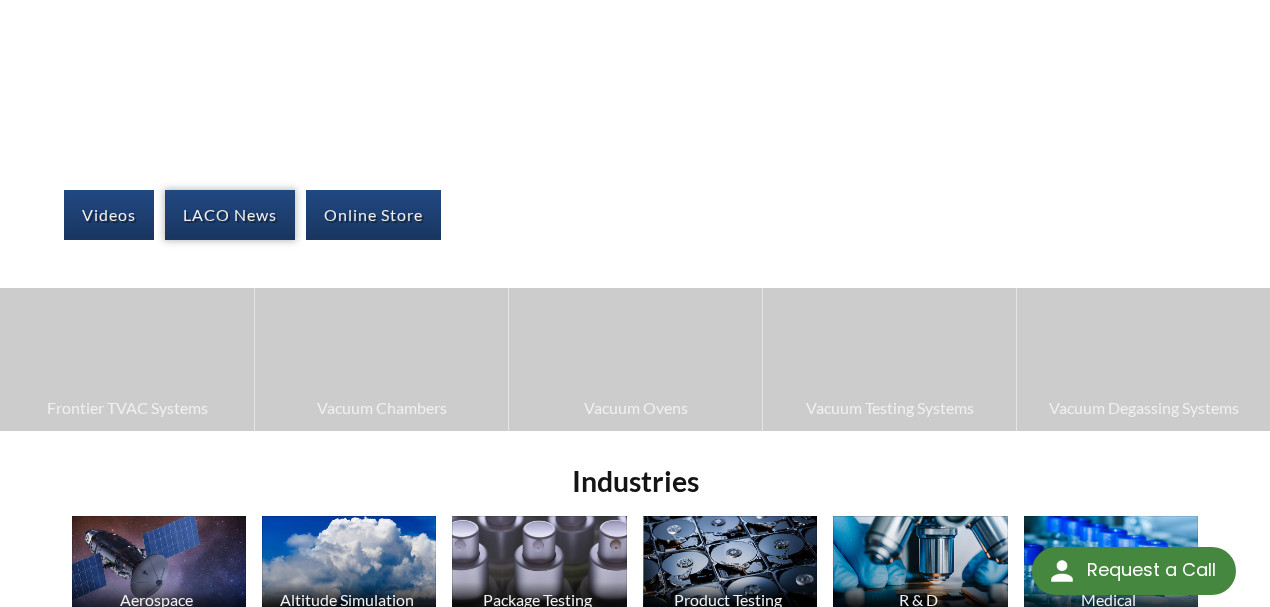 click on "LACO News" at bounding box center [230, 215] 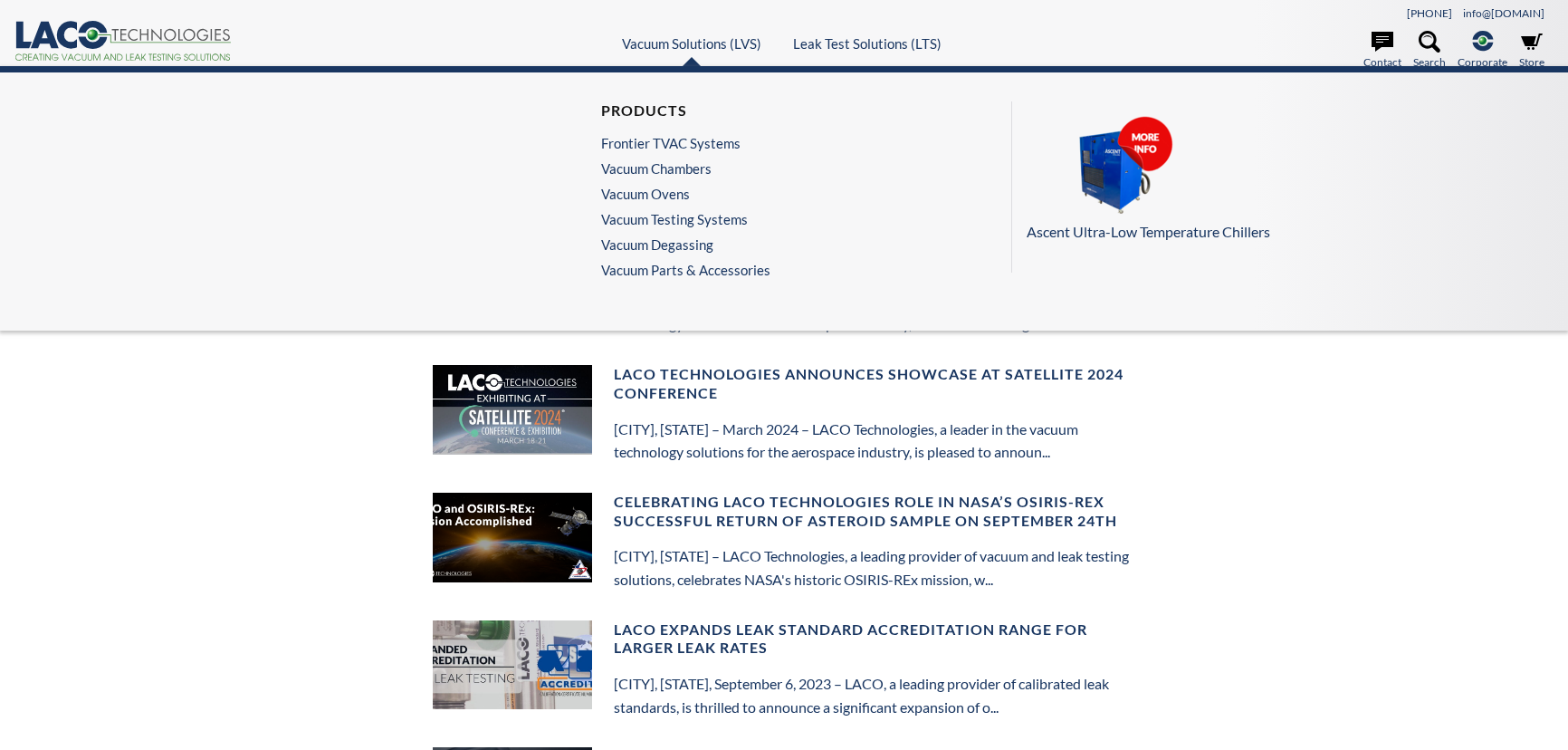 scroll, scrollTop: 0, scrollLeft: 0, axis: both 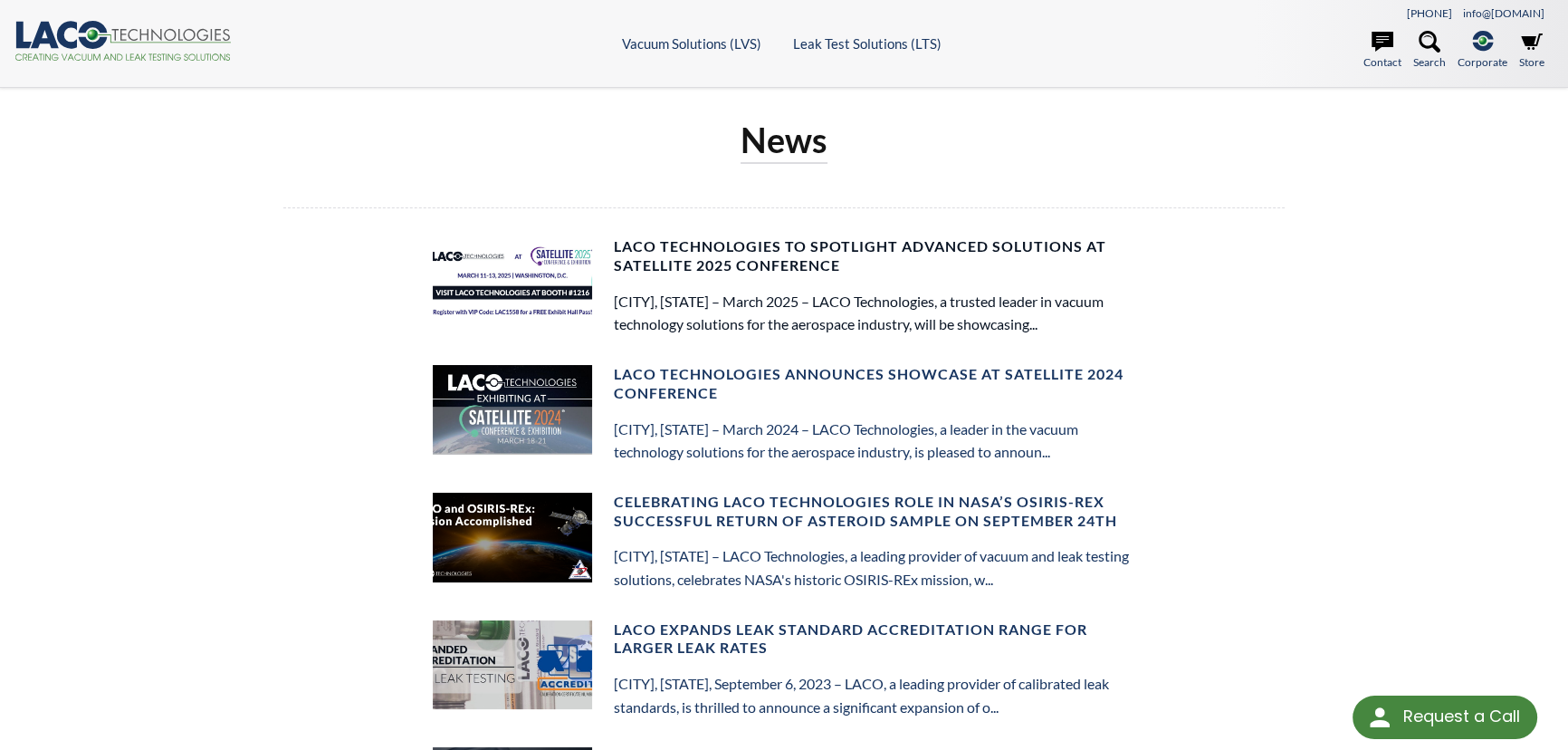 click on "LACO Technologies to Spotlight Advanced Solutions at Satellite 2025 Conference" at bounding box center [875, 256] 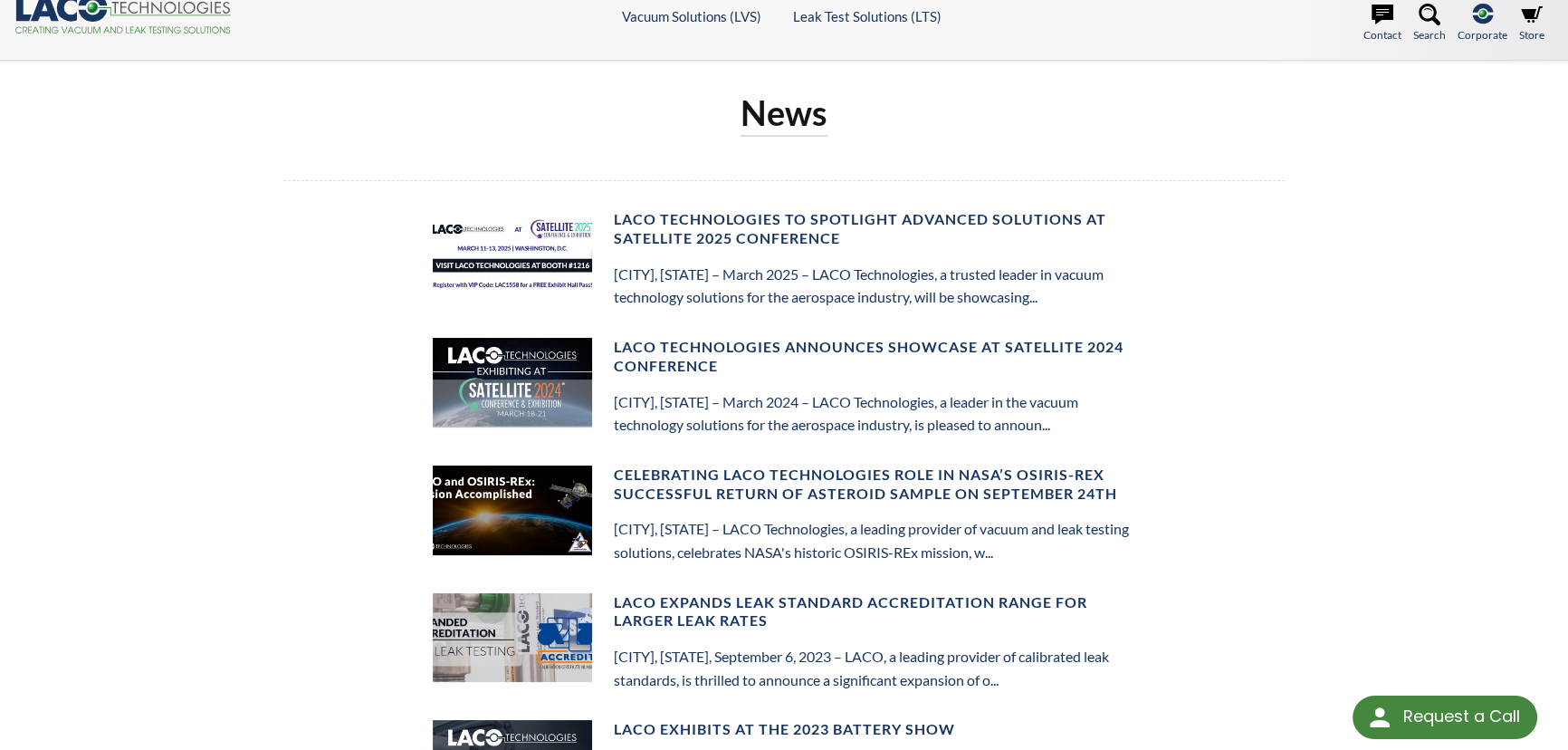 scroll, scrollTop: 0, scrollLeft: 0, axis: both 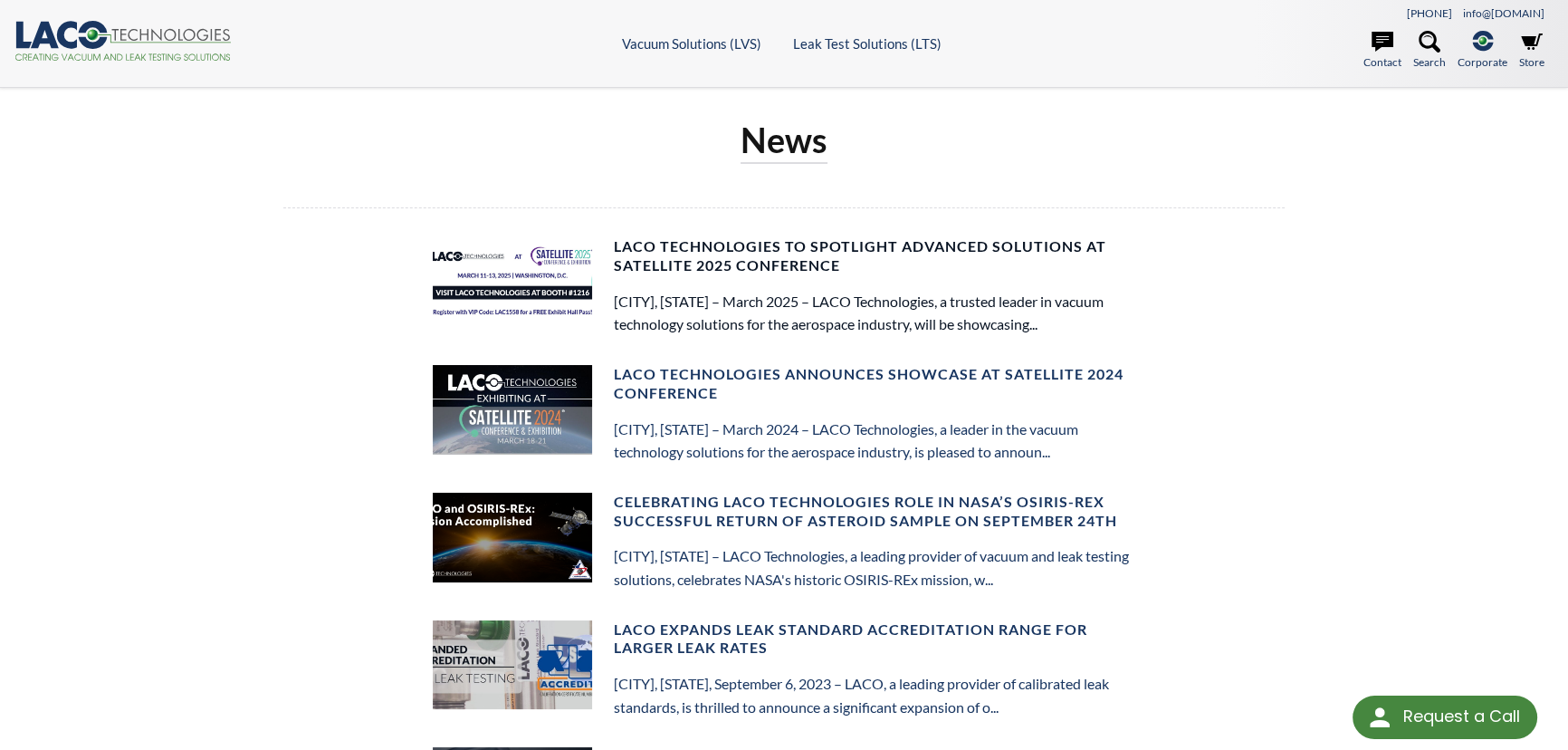 click on "LACO Technologies to Spotlight Advanced Solutions at Satellite 2025 Conference" at bounding box center (875, 256) 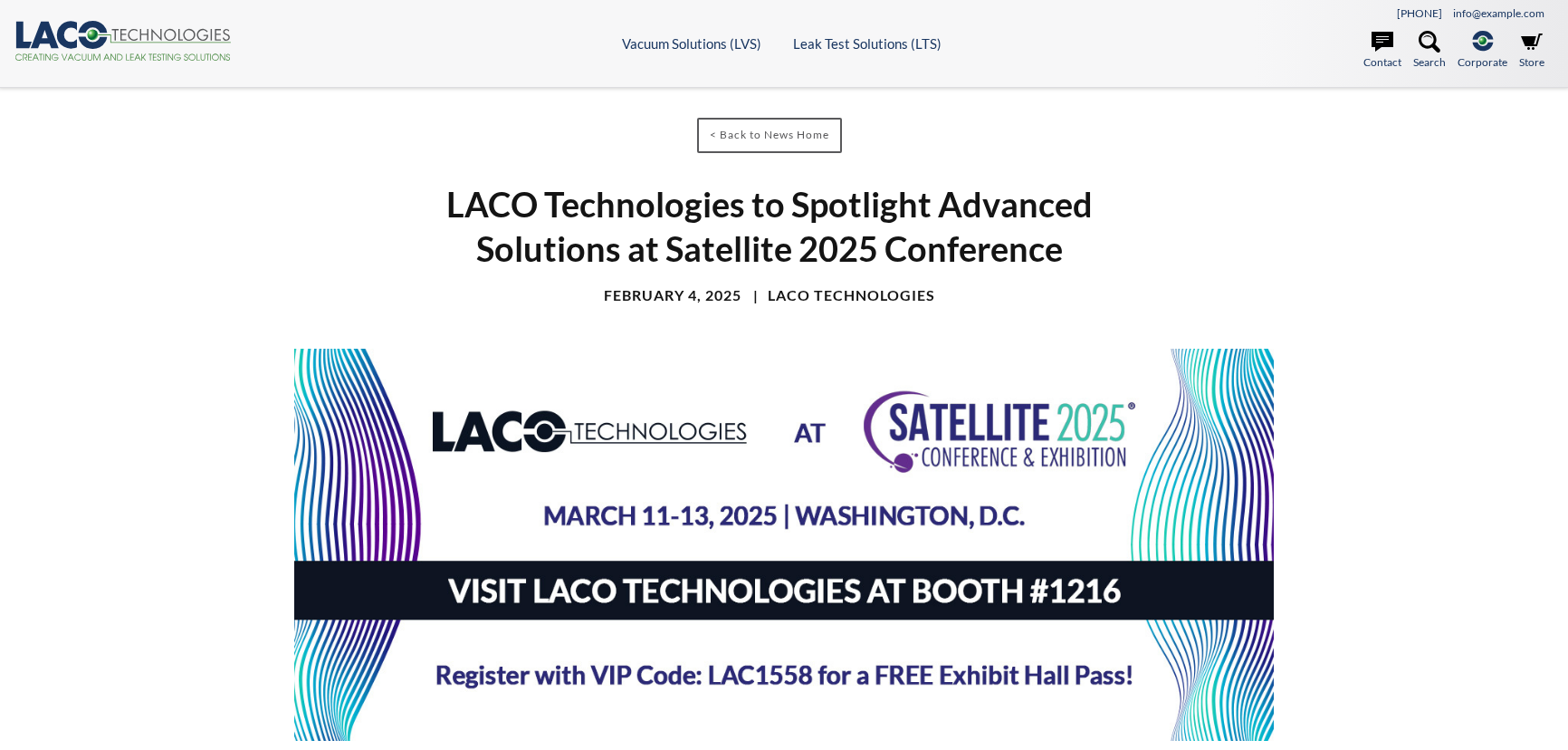 scroll, scrollTop: 0, scrollLeft: 0, axis: both 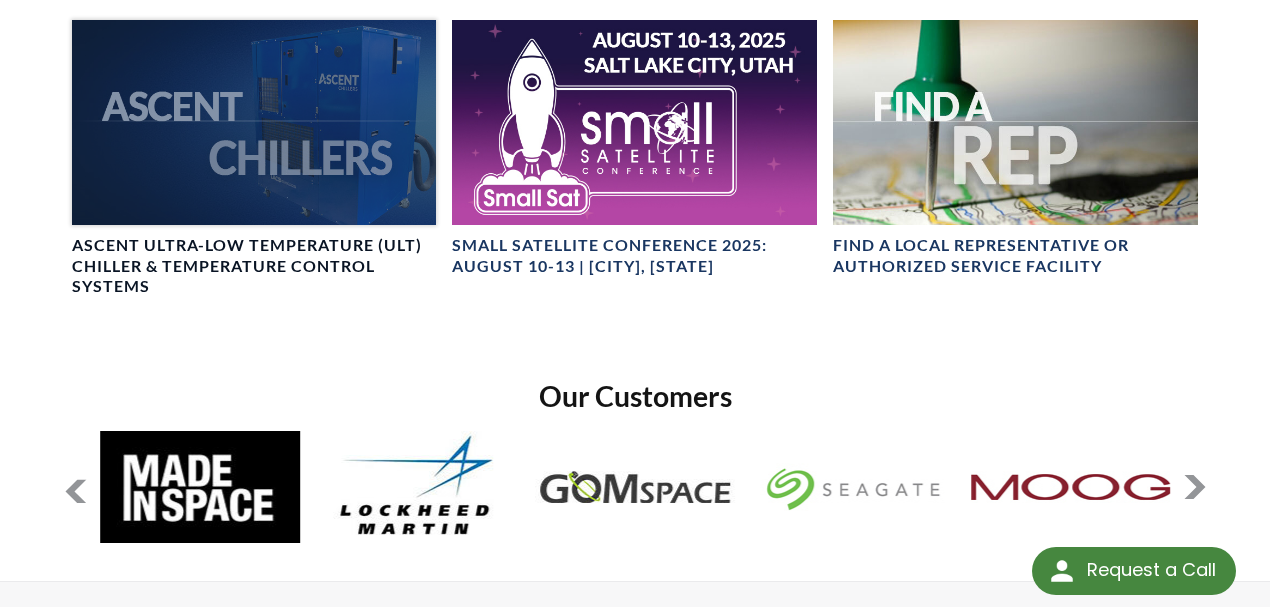 click on "Ascent Ultra-Low Temperature (ULT) Chiller & Temperature Control Systems" at bounding box center [254, 266] 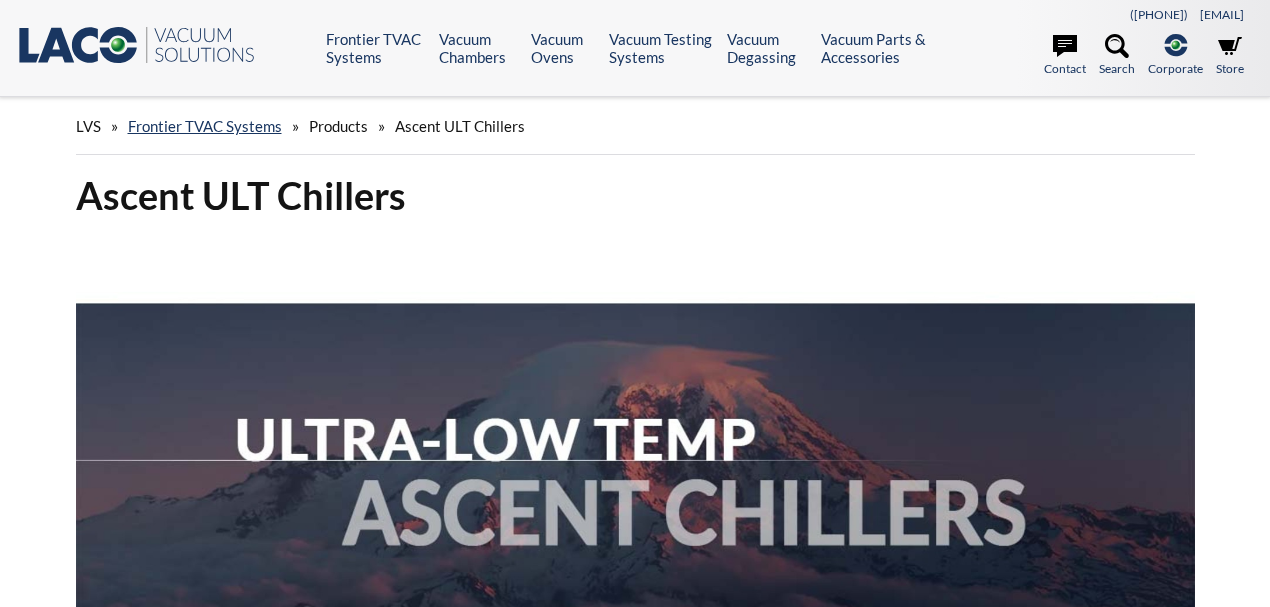 scroll, scrollTop: 0, scrollLeft: 0, axis: both 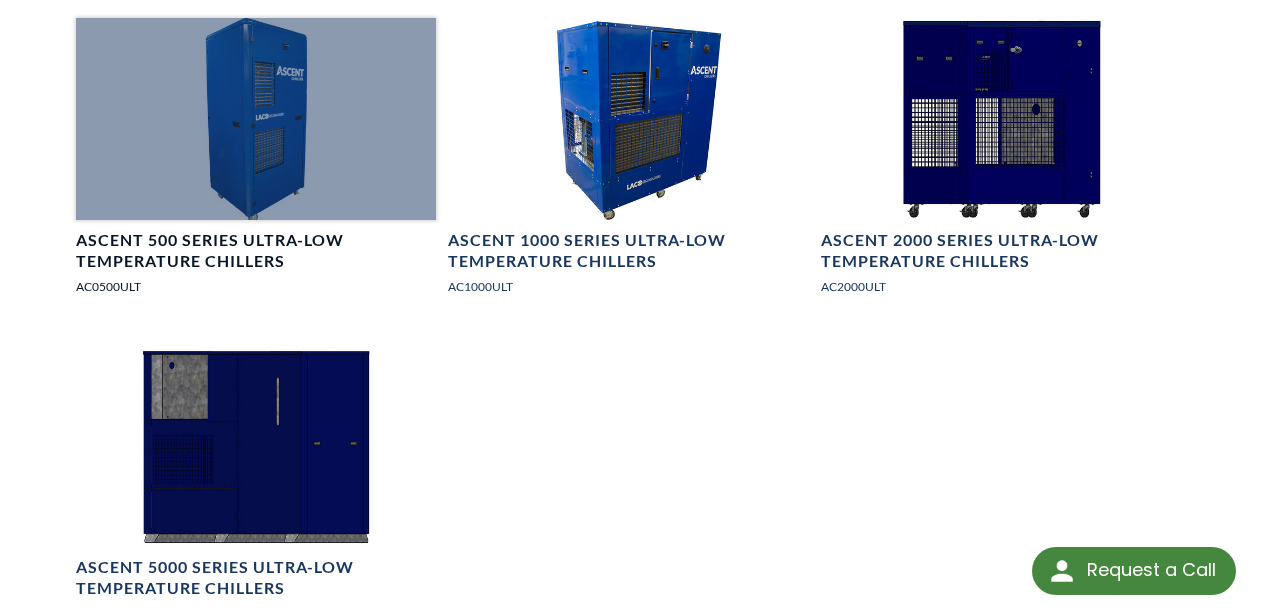 click on "Ascent 500 Series Ultra-Low Temperature Chillers" at bounding box center (256, 251) 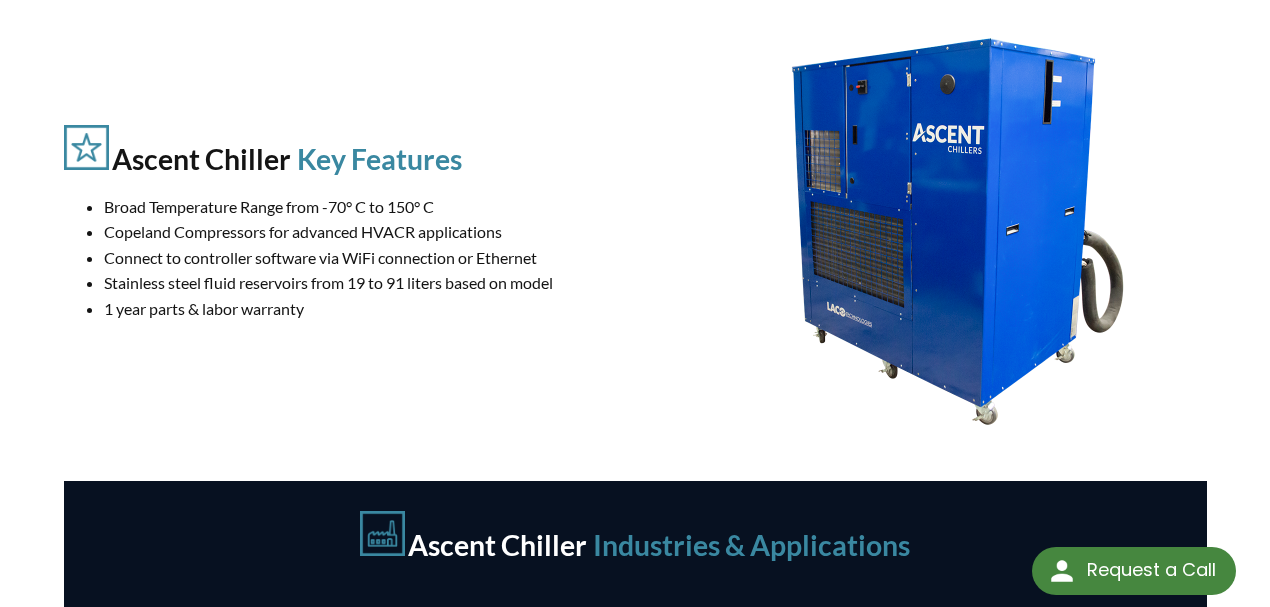 scroll, scrollTop: 533, scrollLeft: 0, axis: vertical 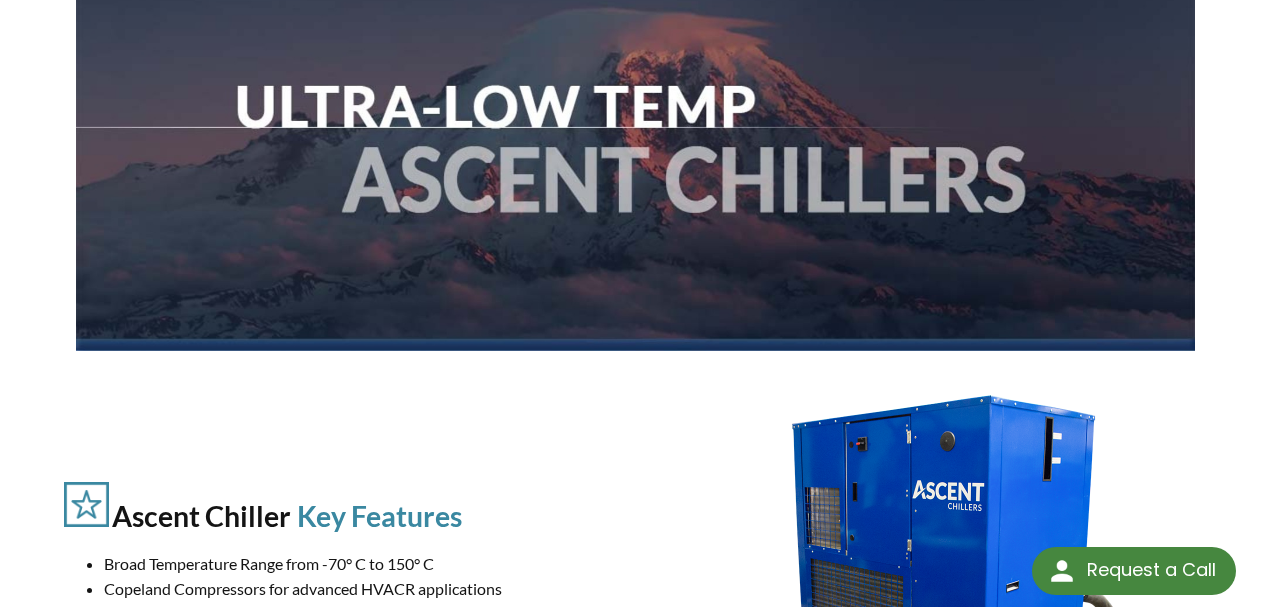 drag, startPoint x: 414, startPoint y: 204, endPoint x: 344, endPoint y: 342, distance: 154.7385 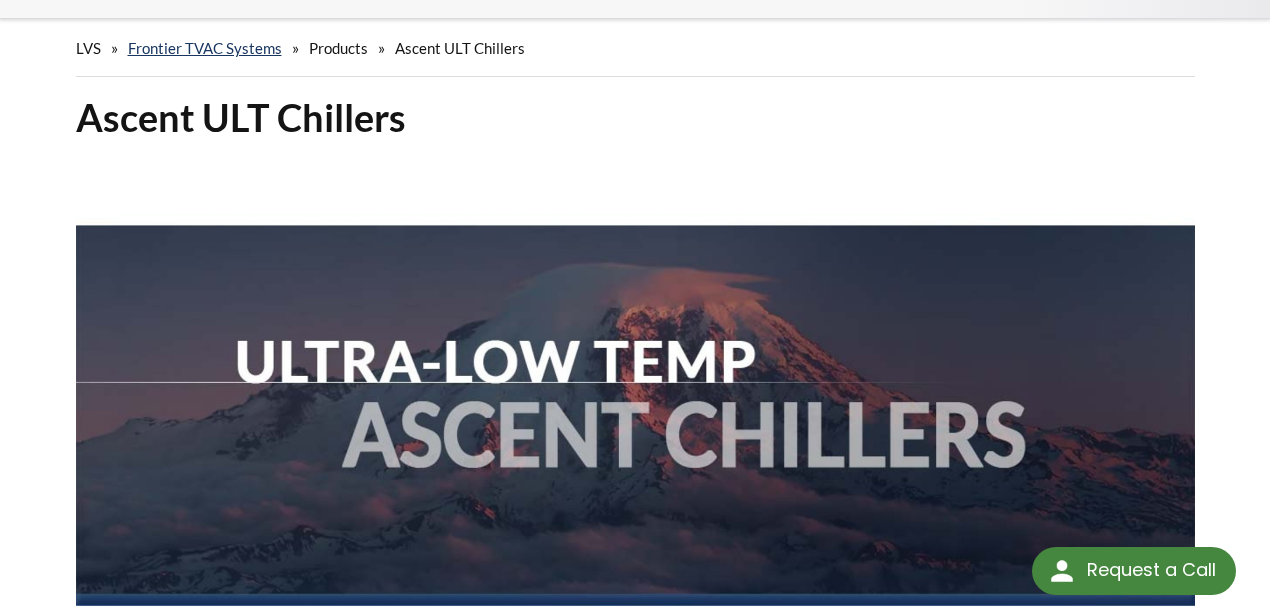 scroll, scrollTop: 0, scrollLeft: 0, axis: both 